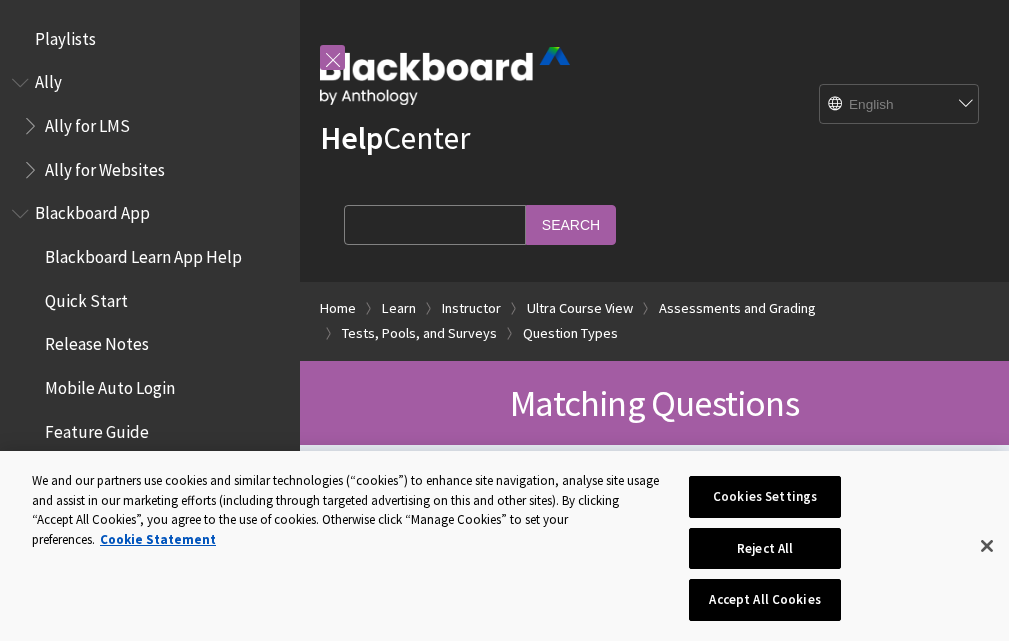 click on "Search Query" at bounding box center [435, 224] 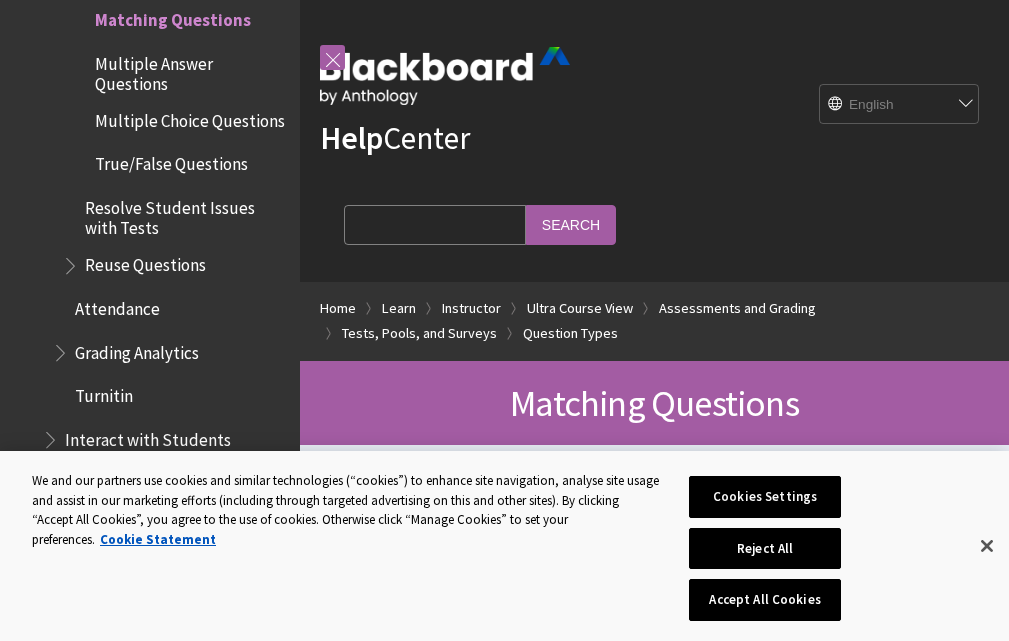 paste on "$x^2 + 2x + 1$" 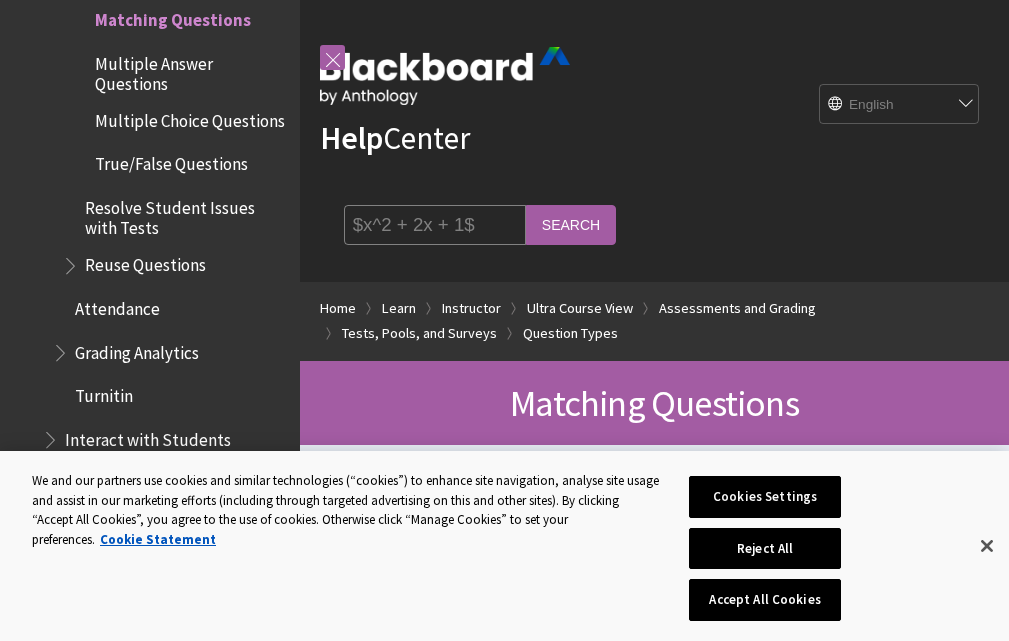 click on "$x^2 + 2x + 1$" at bounding box center (435, 224) 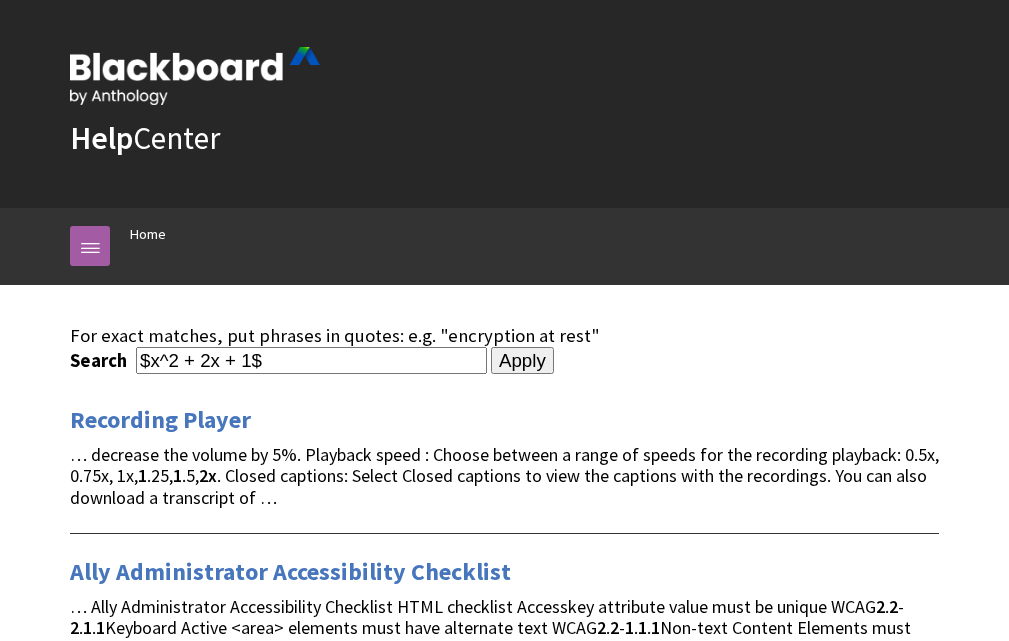 scroll, scrollTop: 0, scrollLeft: 0, axis: both 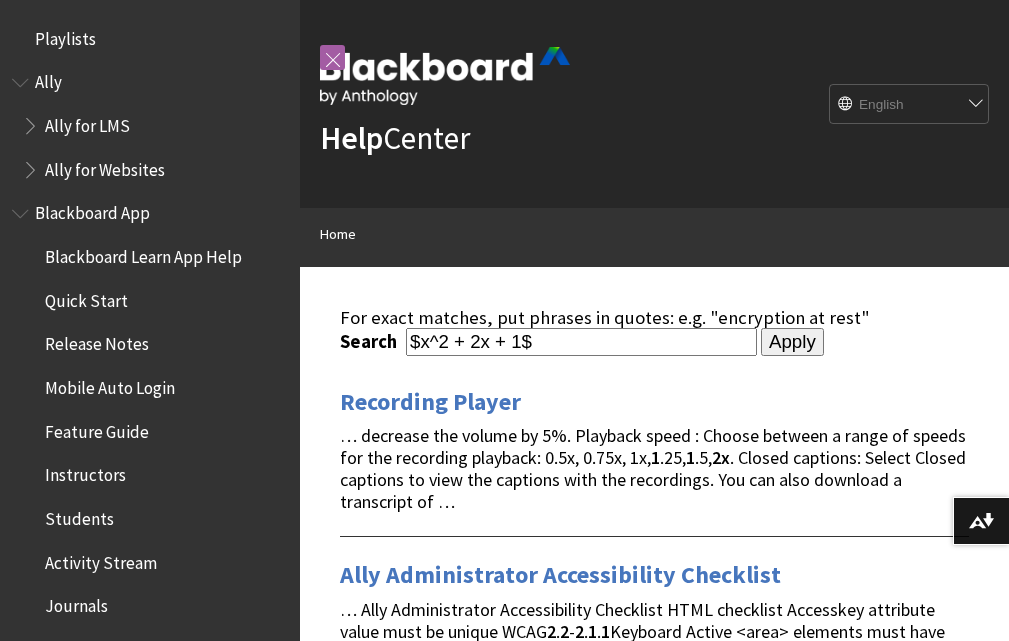 click on "Apply" at bounding box center [792, 342] 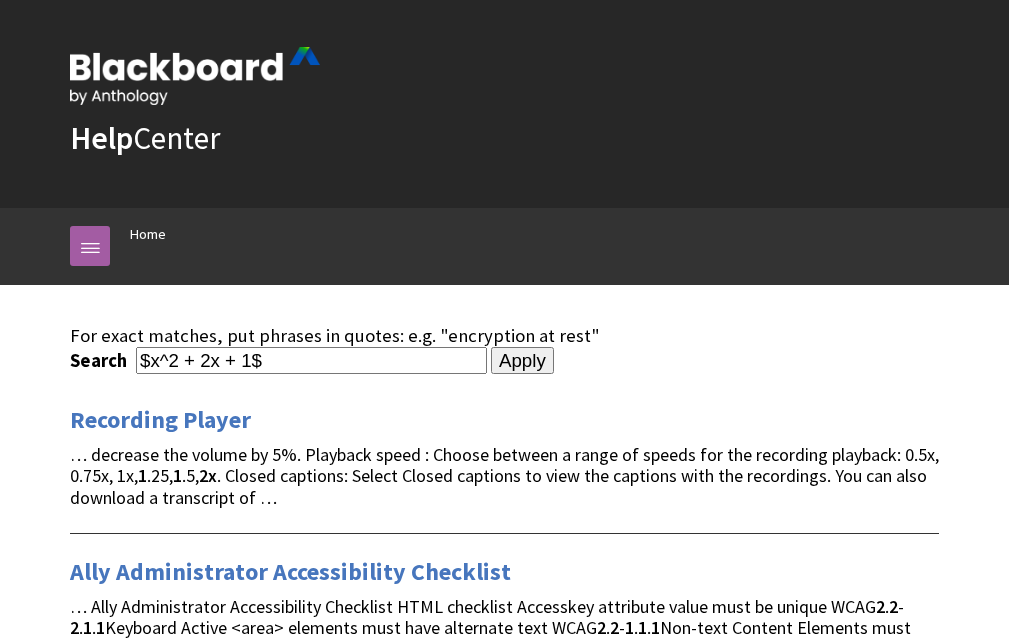 scroll, scrollTop: 0, scrollLeft: 0, axis: both 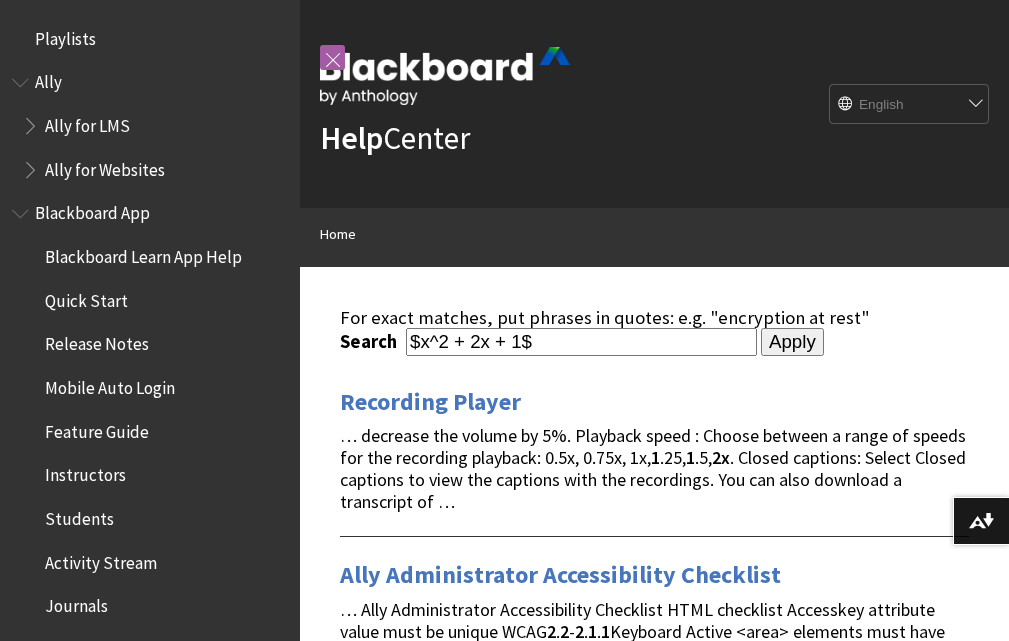click on "$x^2 + 2x + 1$" at bounding box center (581, 341) 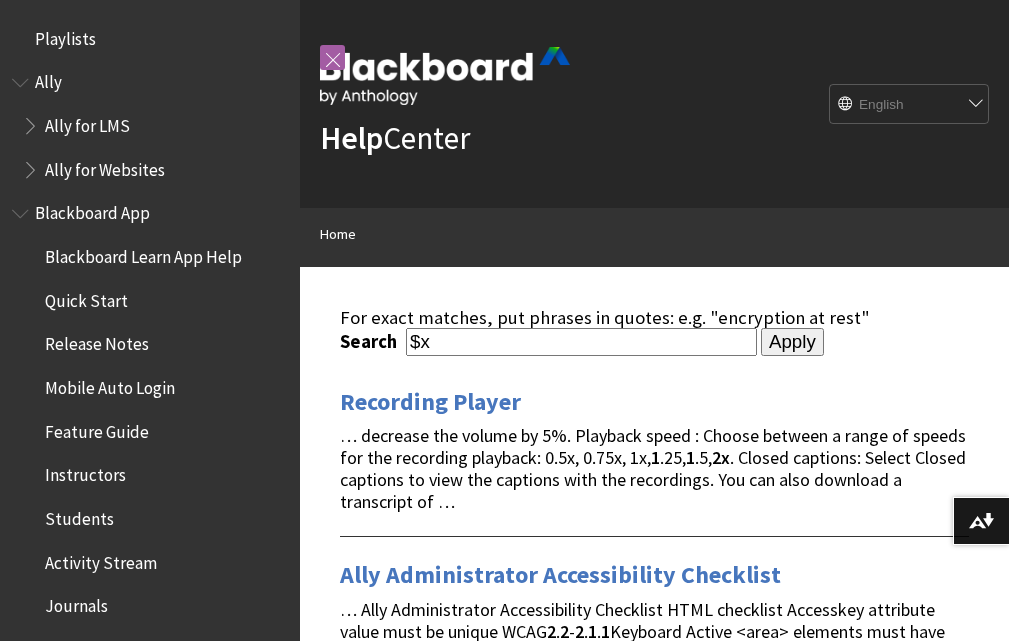 type on "$" 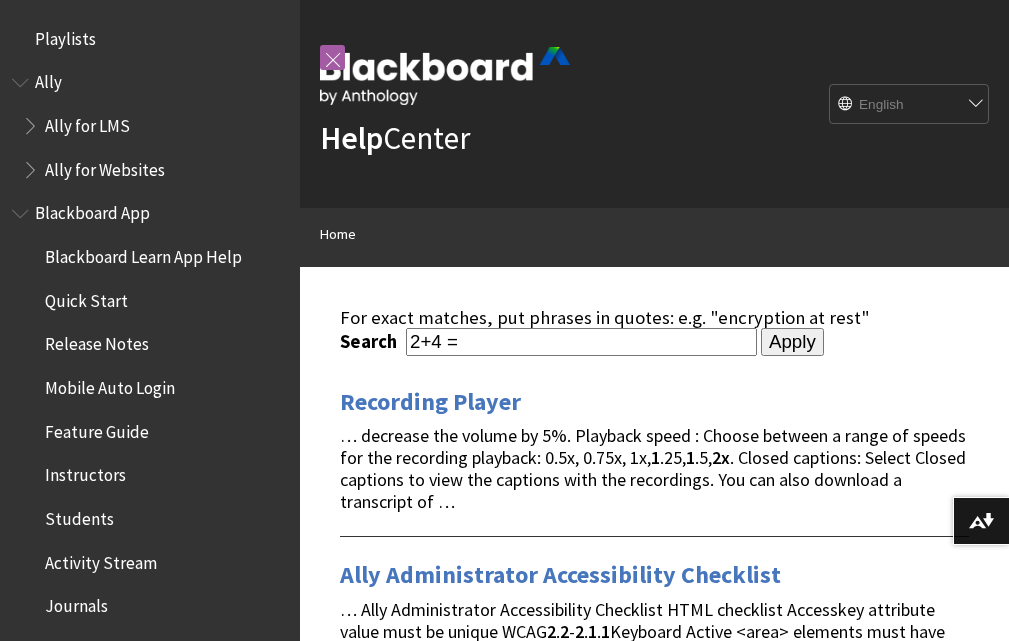 type on "2+4 =" 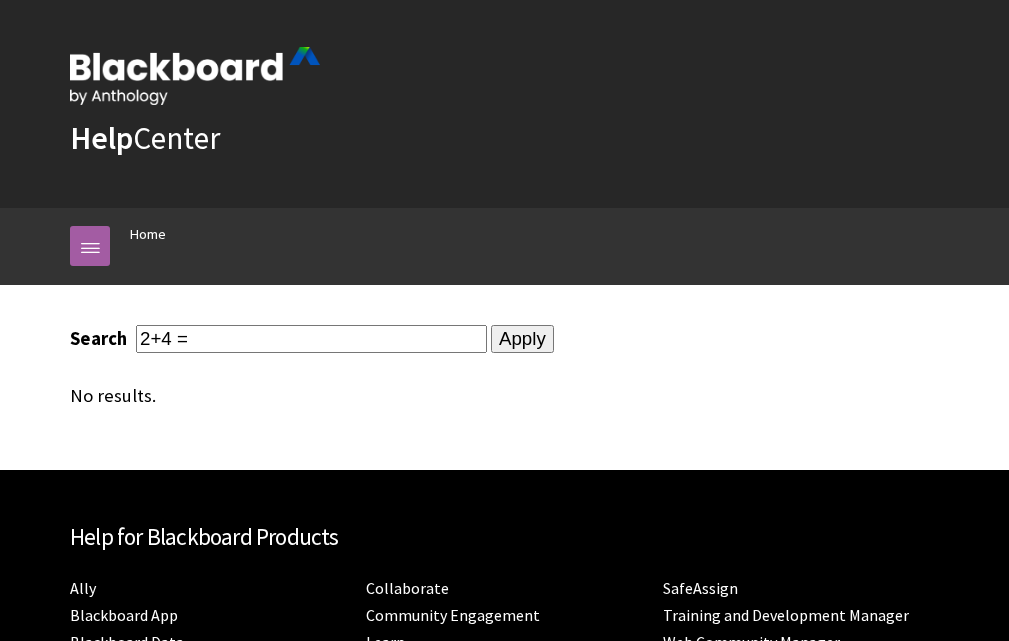 scroll, scrollTop: 0, scrollLeft: 0, axis: both 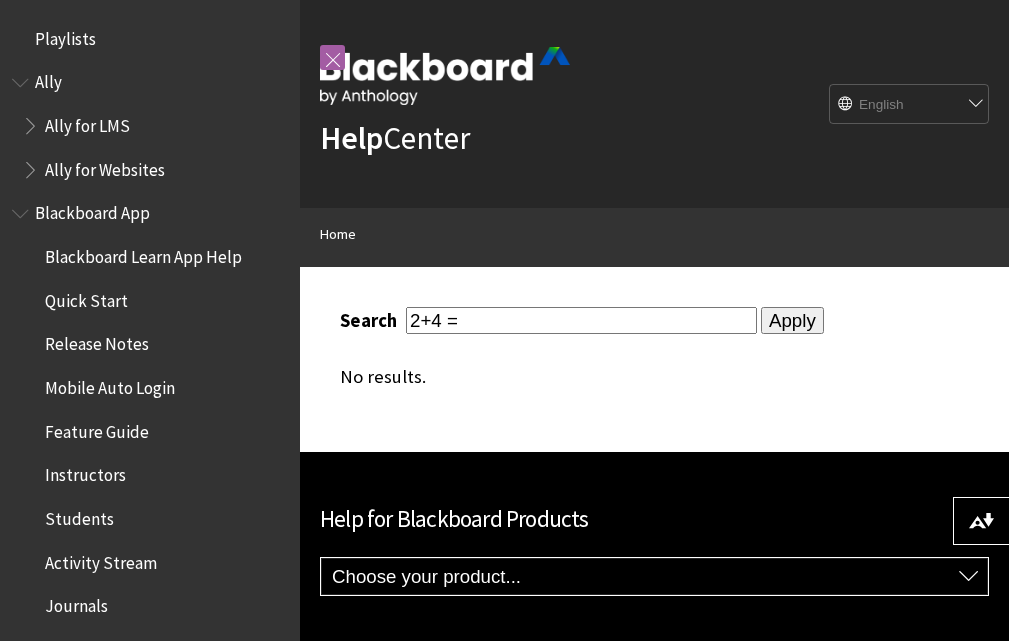 click on "2+4 =" at bounding box center [581, 320] 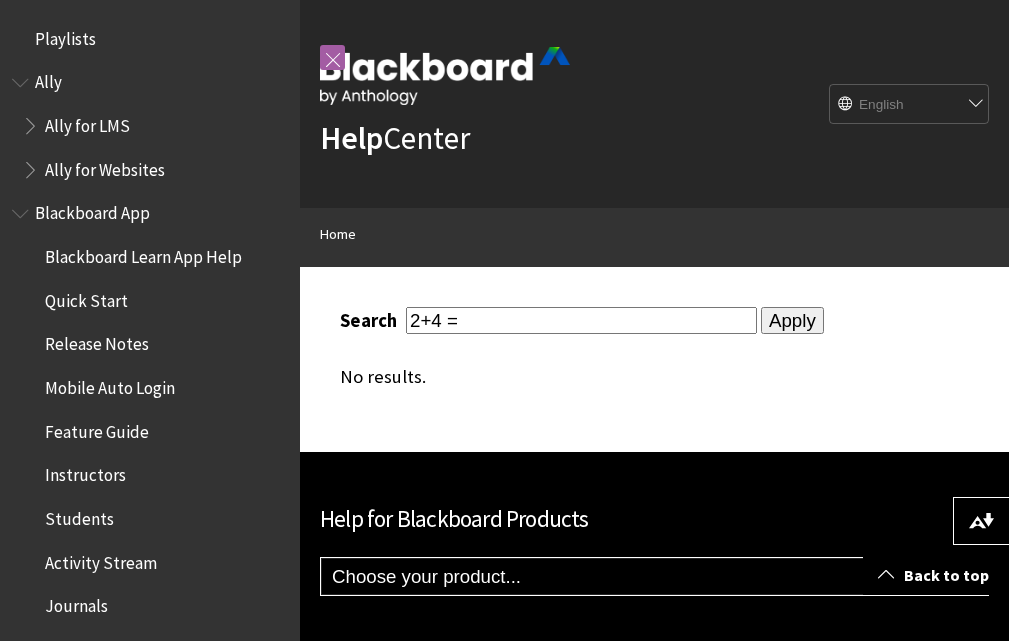 scroll, scrollTop: 0, scrollLeft: 0, axis: both 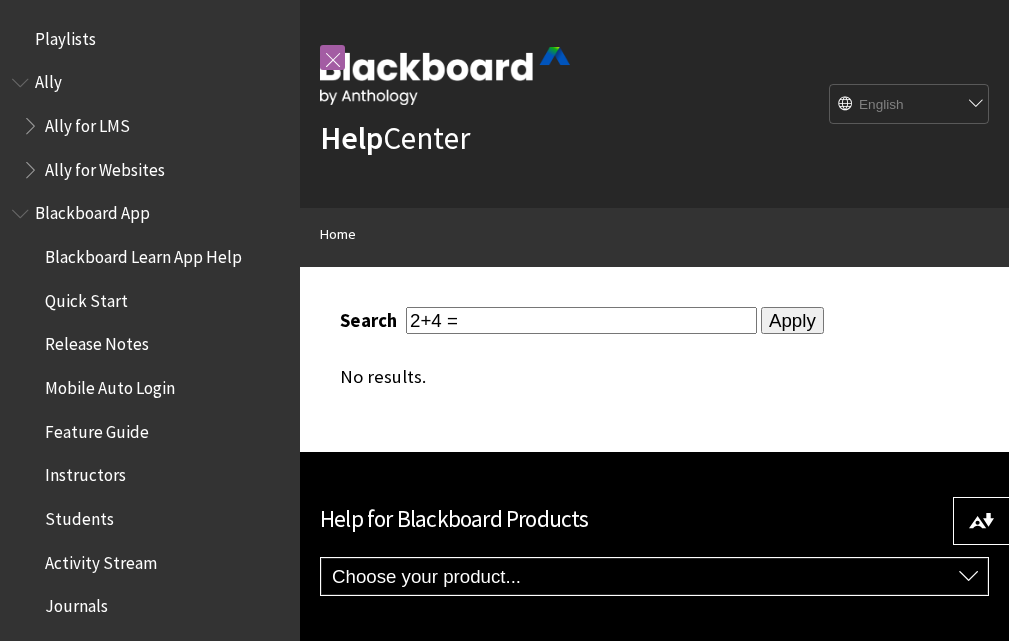 click on "No results." at bounding box center [654, 377] 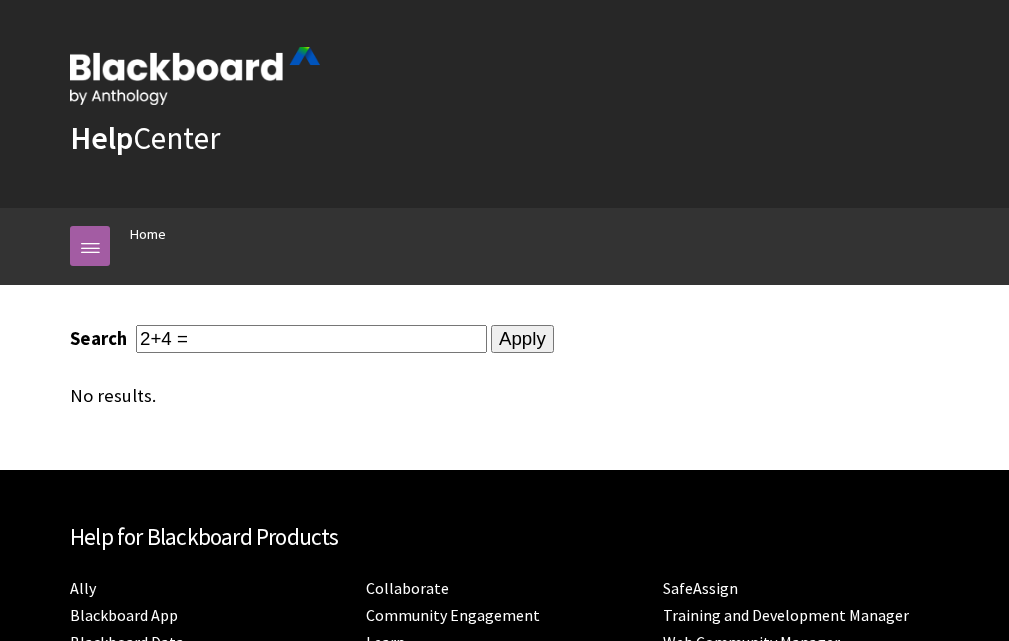 scroll, scrollTop: 0, scrollLeft: 0, axis: both 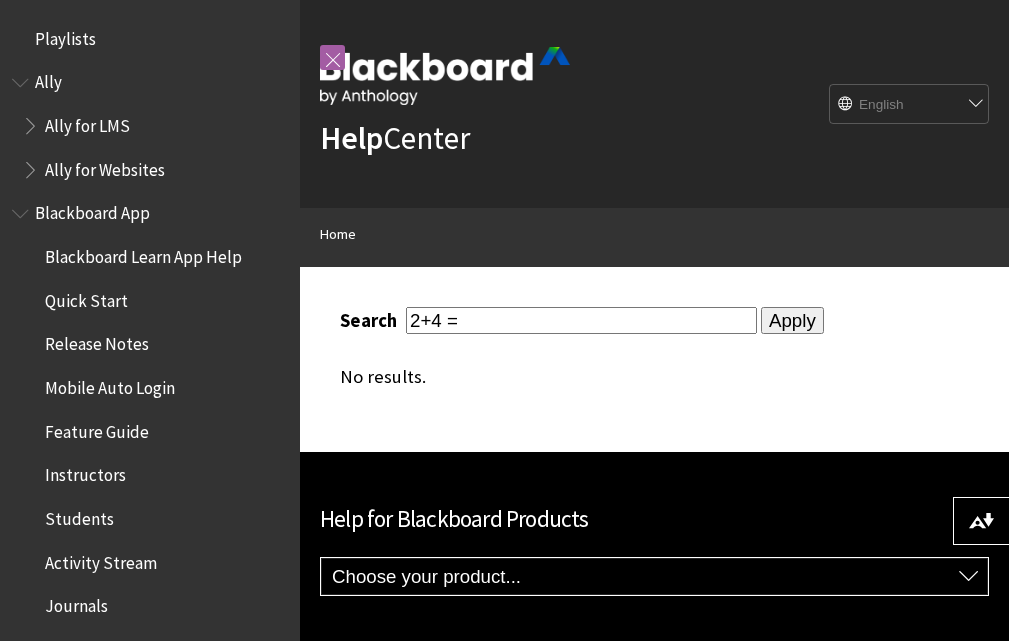 click on "Search
2+4 =
Apply
No results." at bounding box center [654, 347] 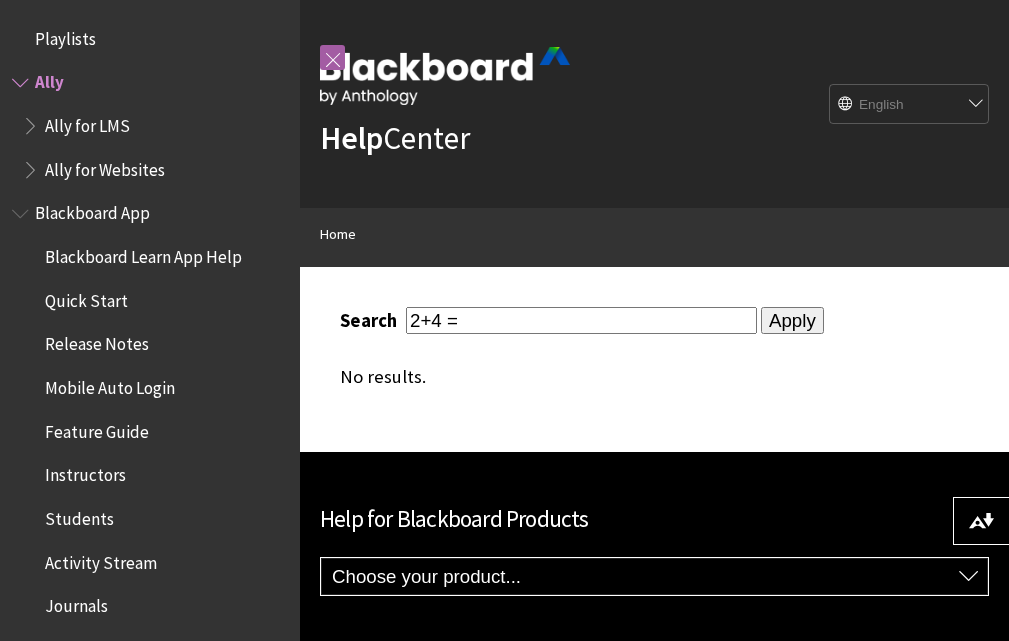click on "Ally" at bounding box center (150, 83) 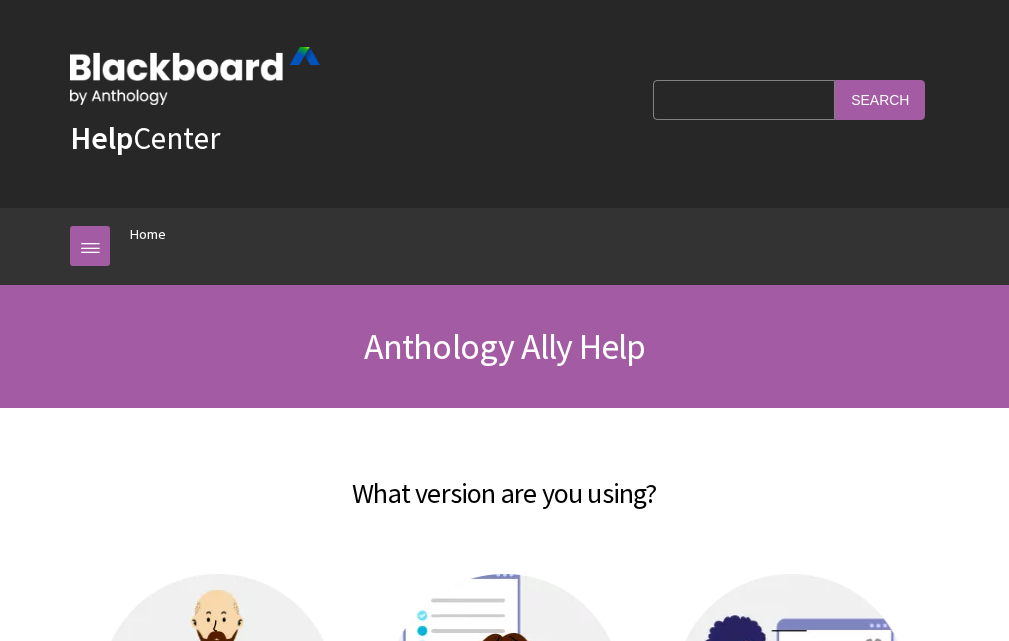 scroll, scrollTop: 0, scrollLeft: 0, axis: both 